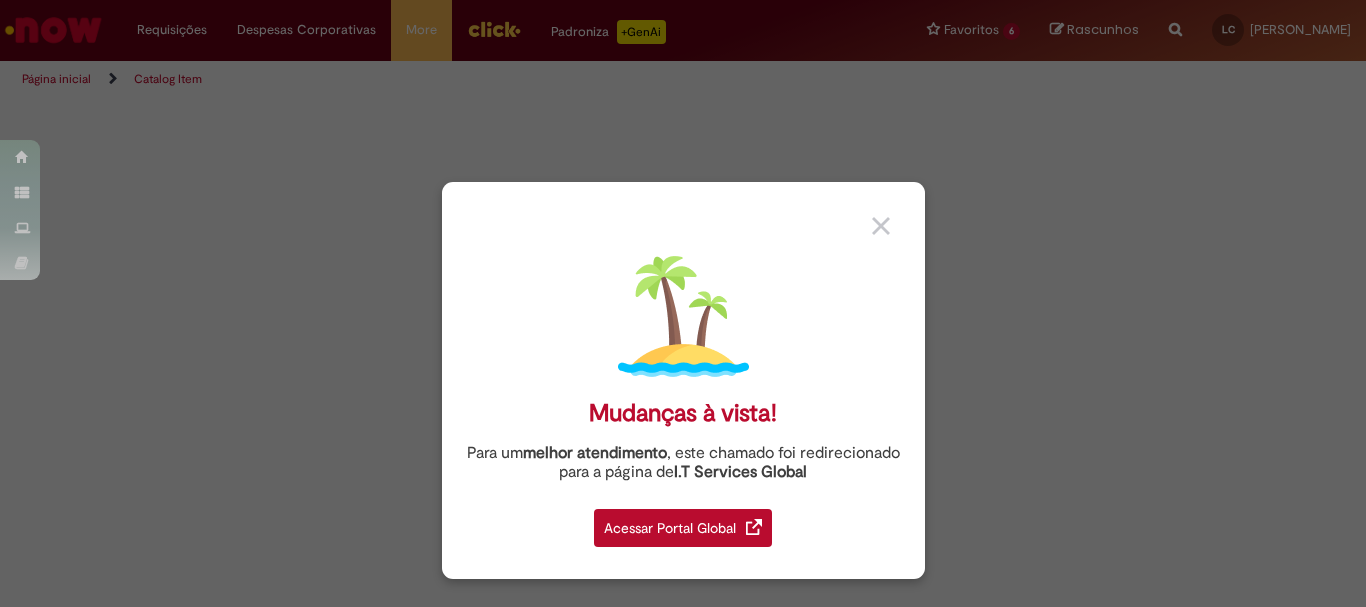 scroll, scrollTop: 0, scrollLeft: 0, axis: both 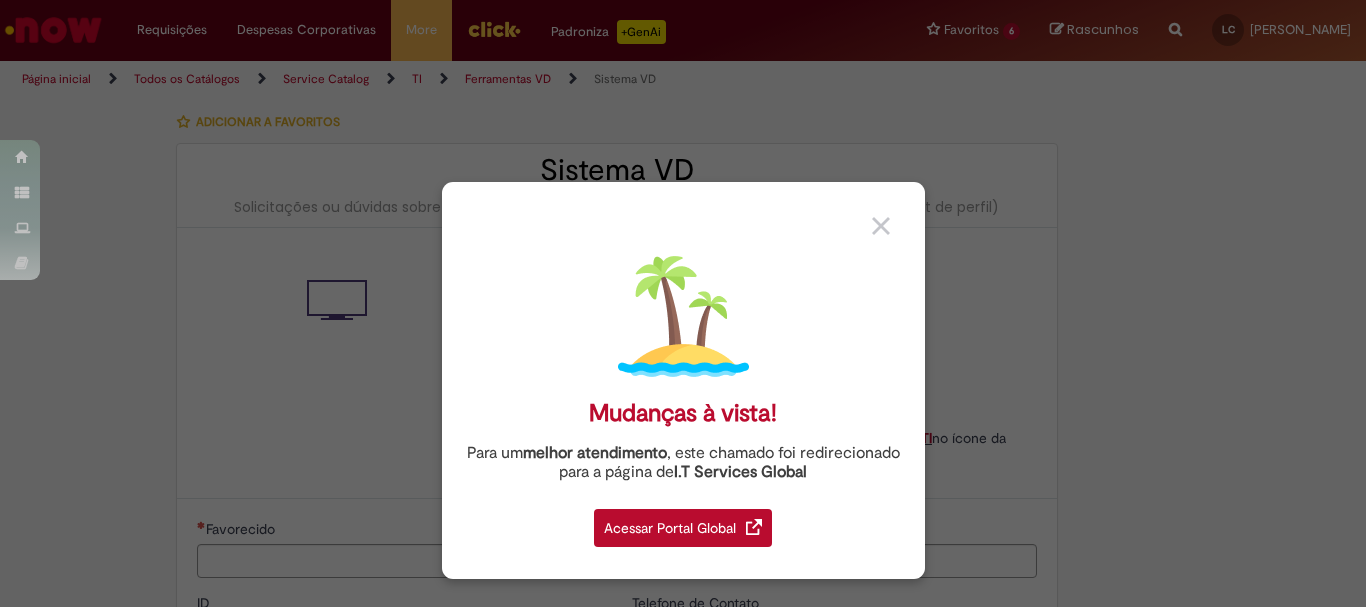 type on "********" 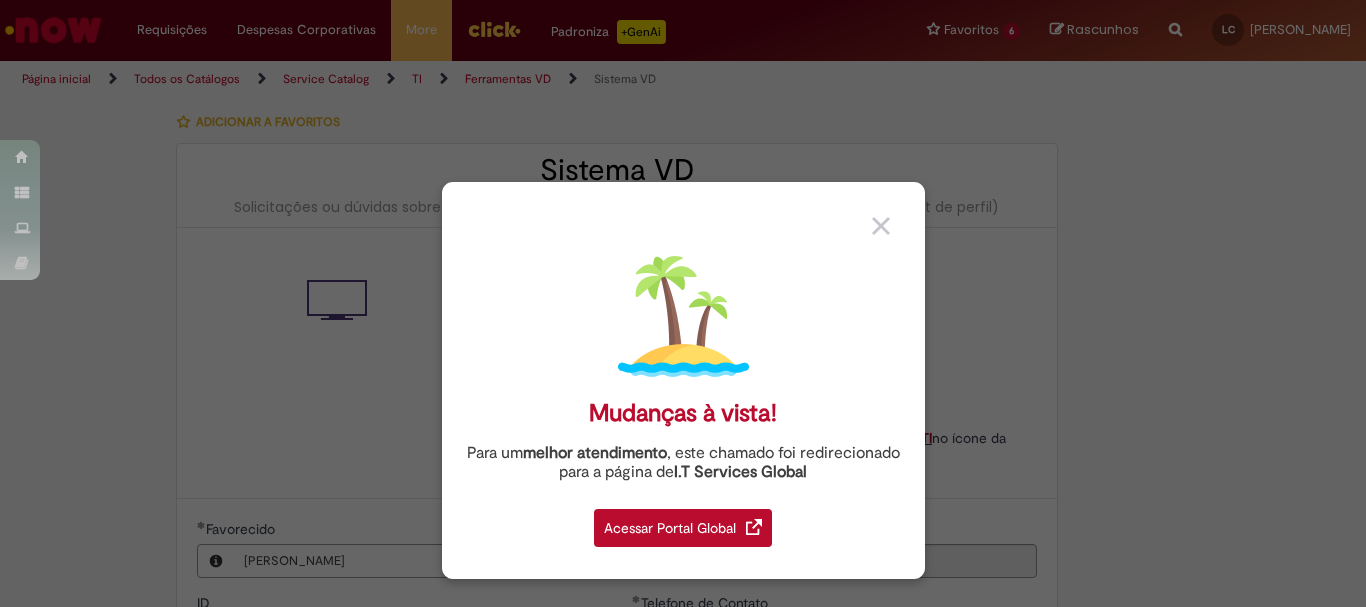 click at bounding box center [891, 219] 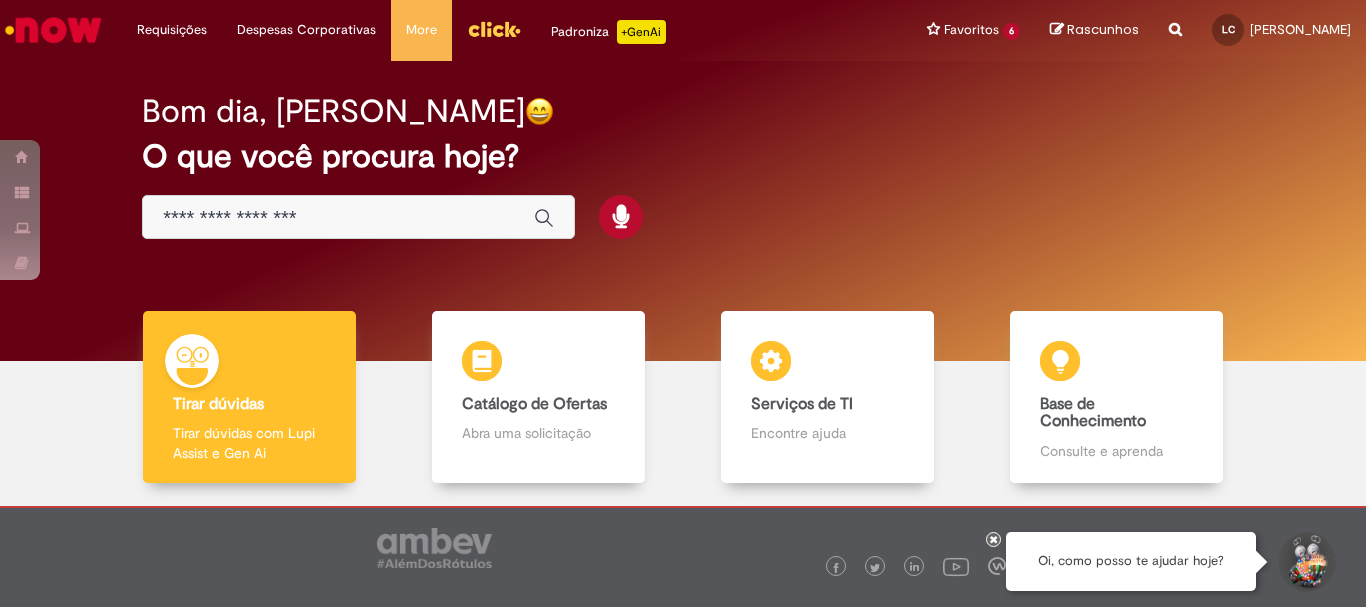 click at bounding box center [338, 218] 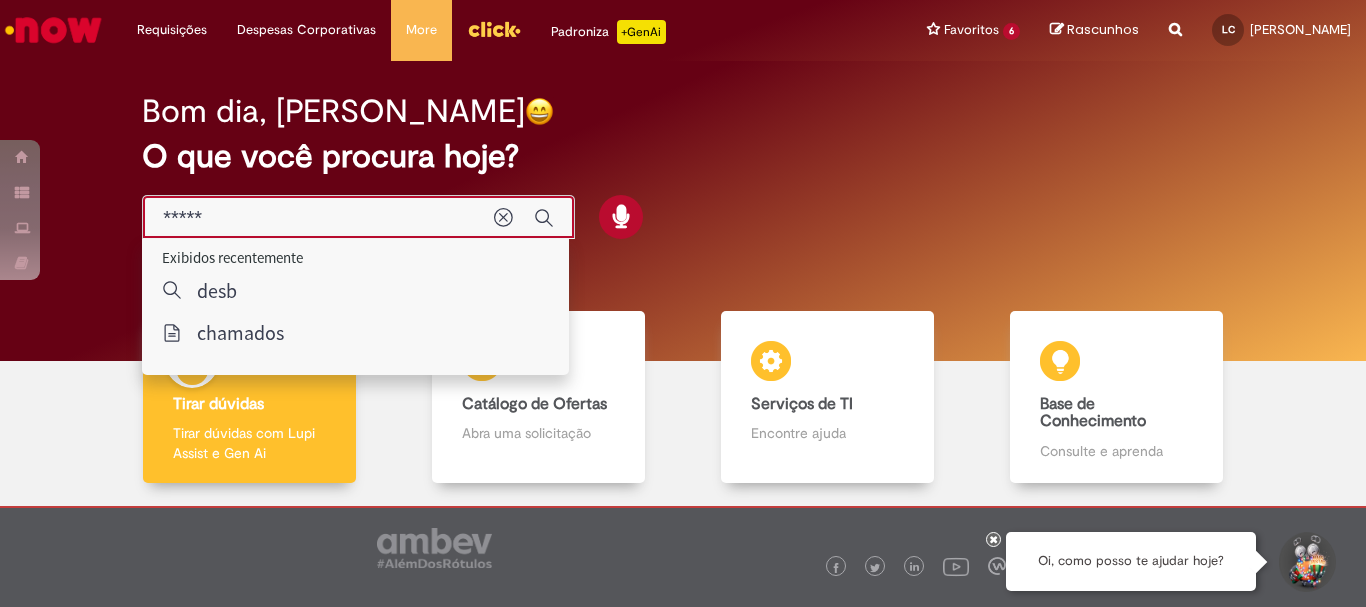 type on "******" 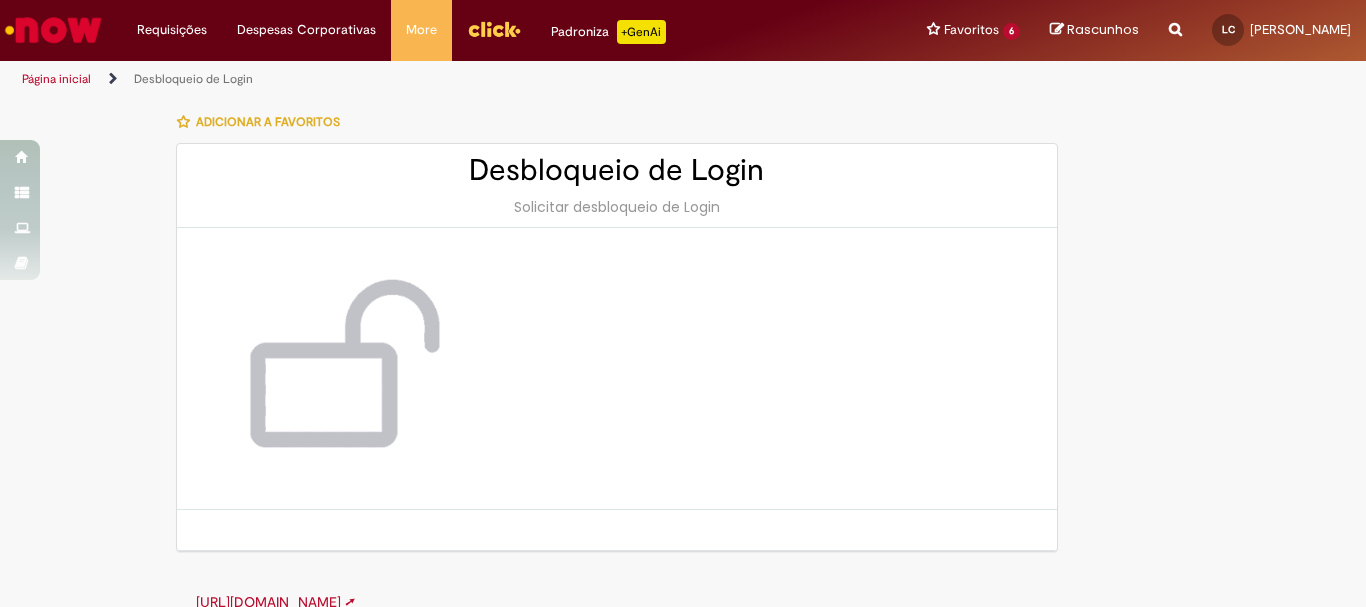 click on "Solicitar desbloqueio de Login" at bounding box center [617, 207] 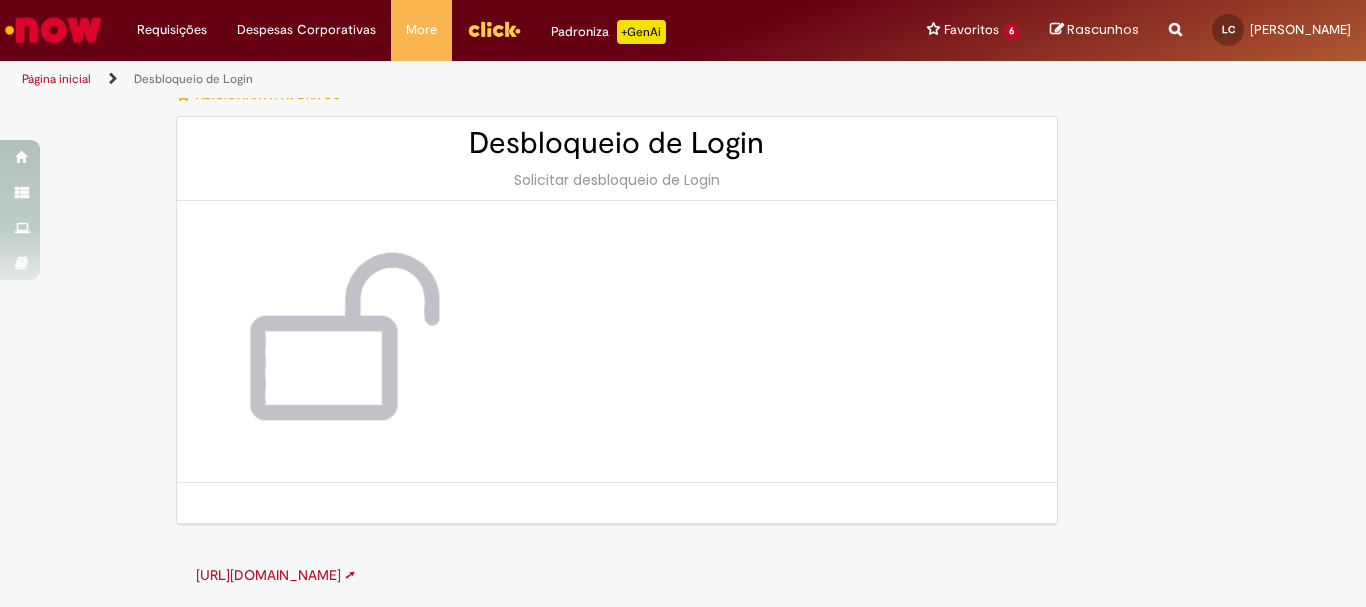 click on "[URL][DOMAIN_NAME] ➚" at bounding box center (275, 575) 